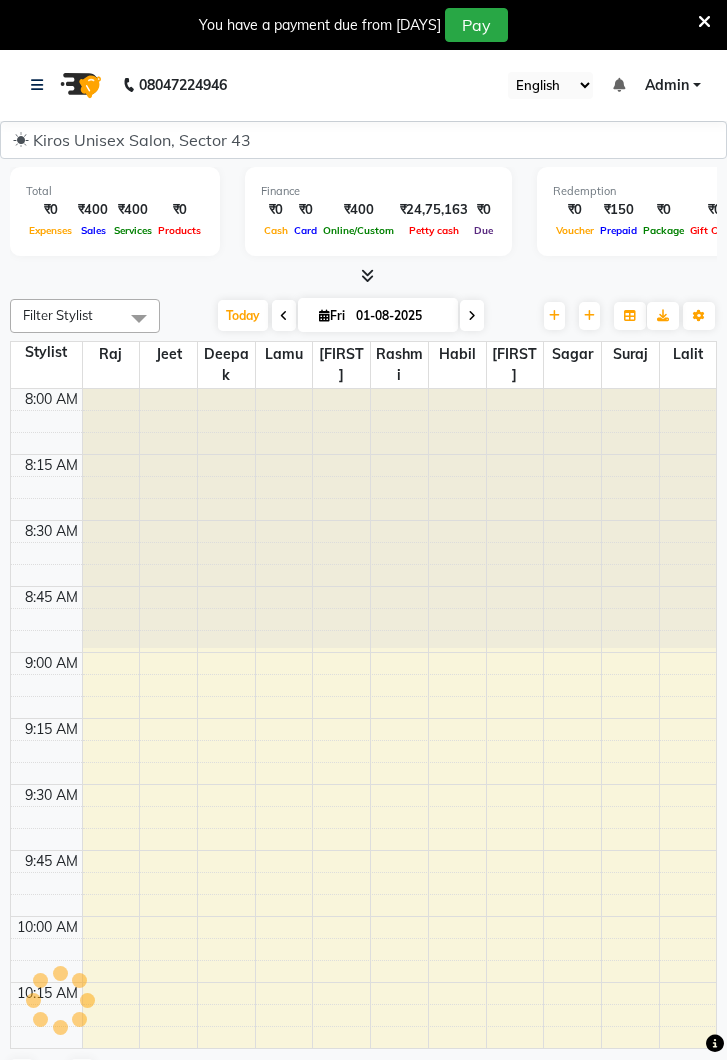 scroll, scrollTop: 0, scrollLeft: 0, axis: both 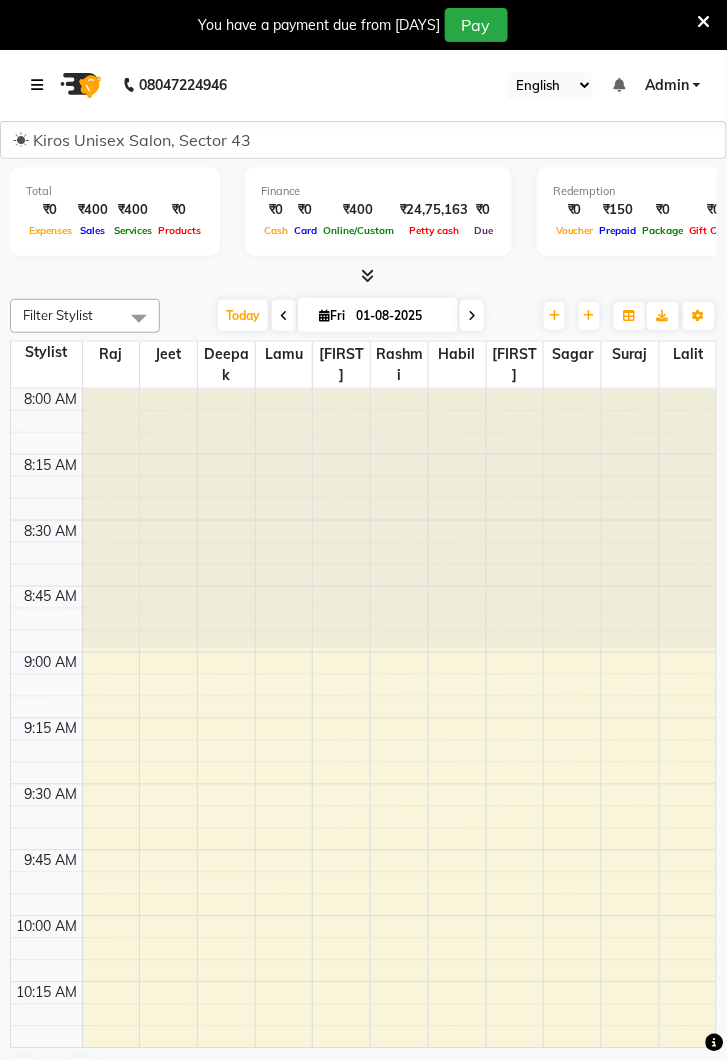 click at bounding box center (41, 85) 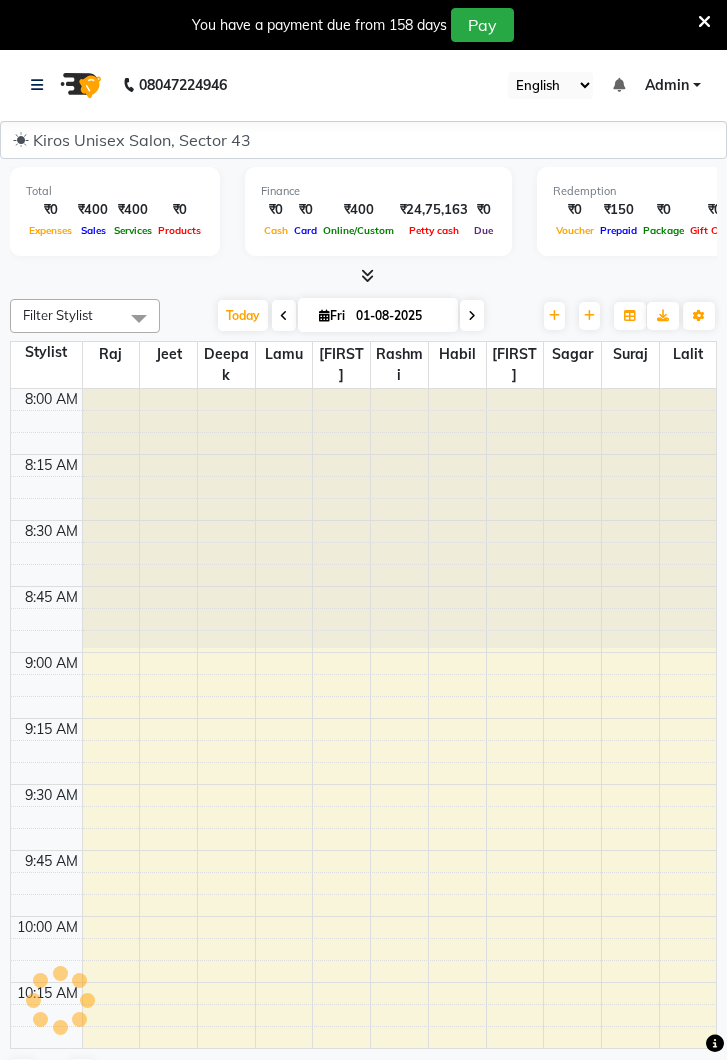 scroll, scrollTop: 0, scrollLeft: 0, axis: both 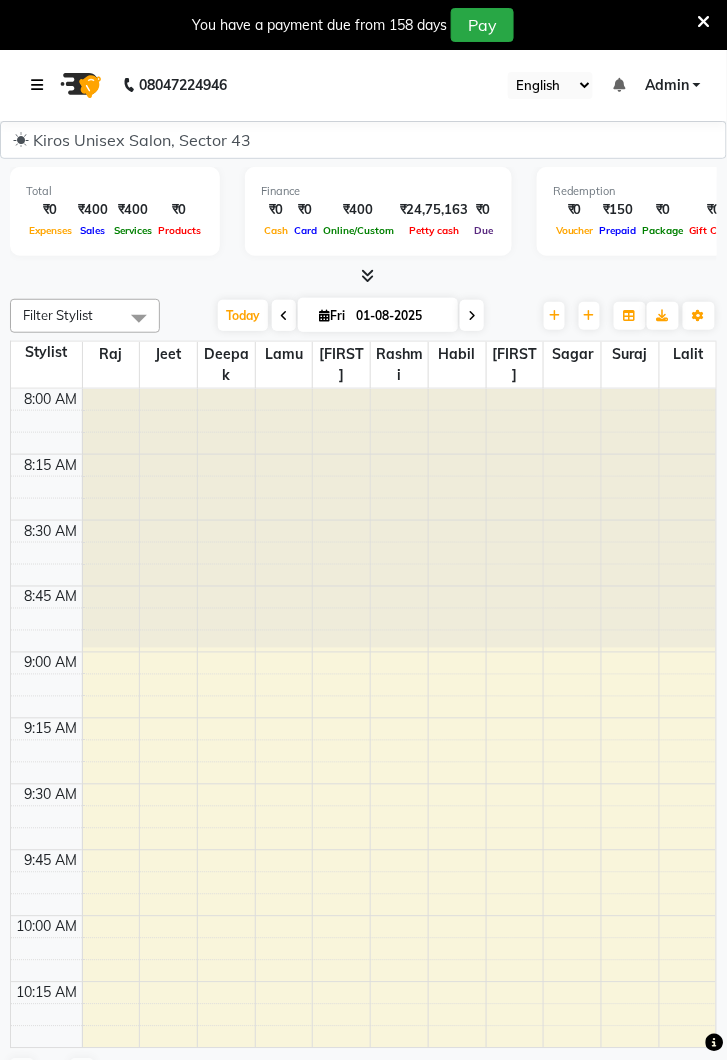 click at bounding box center (41, 85) 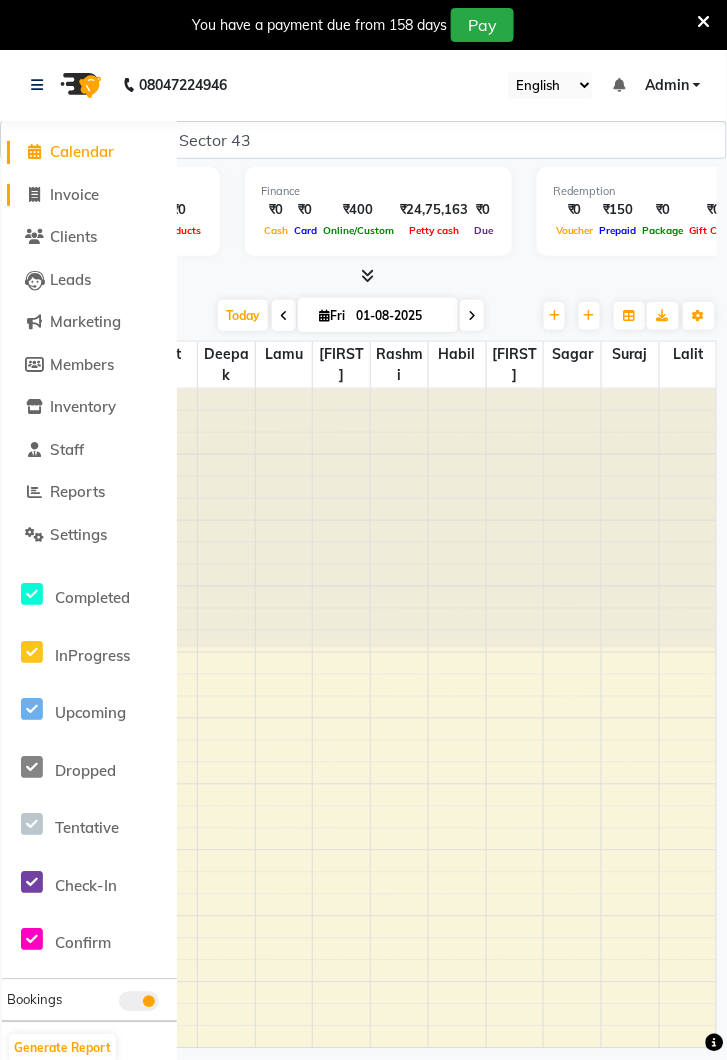 click on "Invoice" 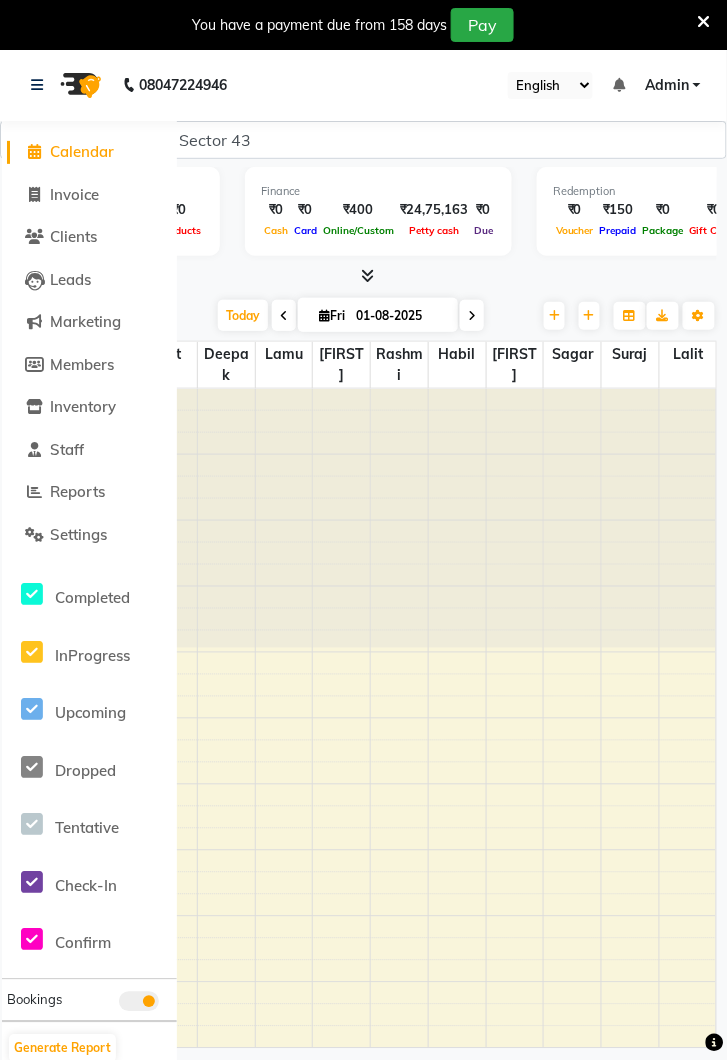 select on "5694" 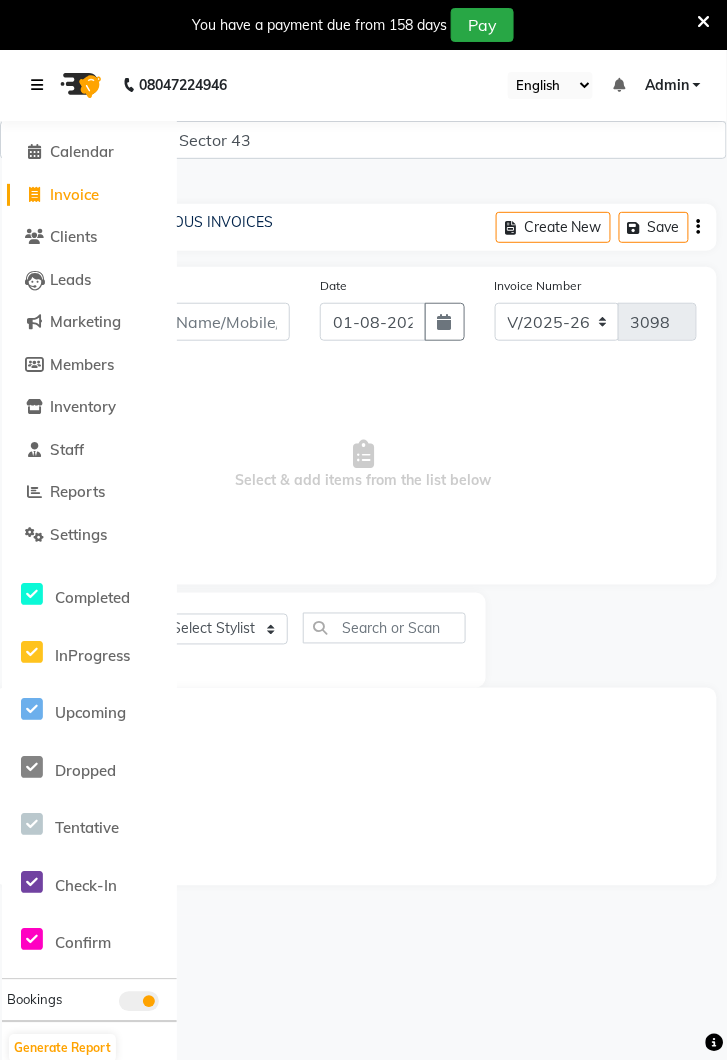 click at bounding box center (37, 85) 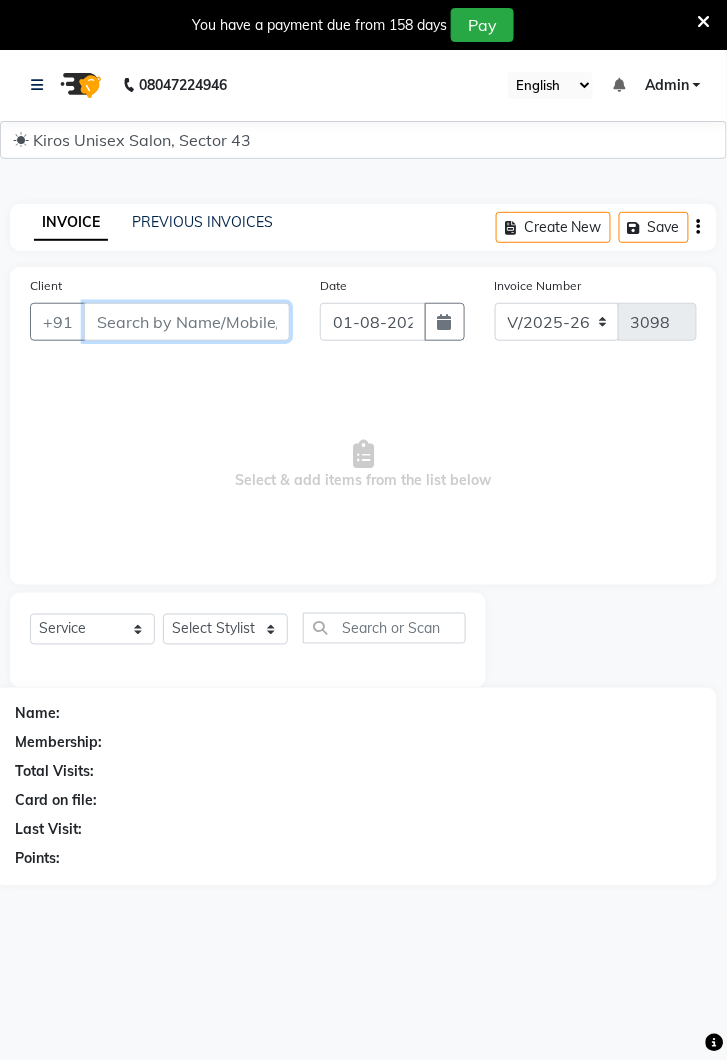 click on "Client" at bounding box center [187, 322] 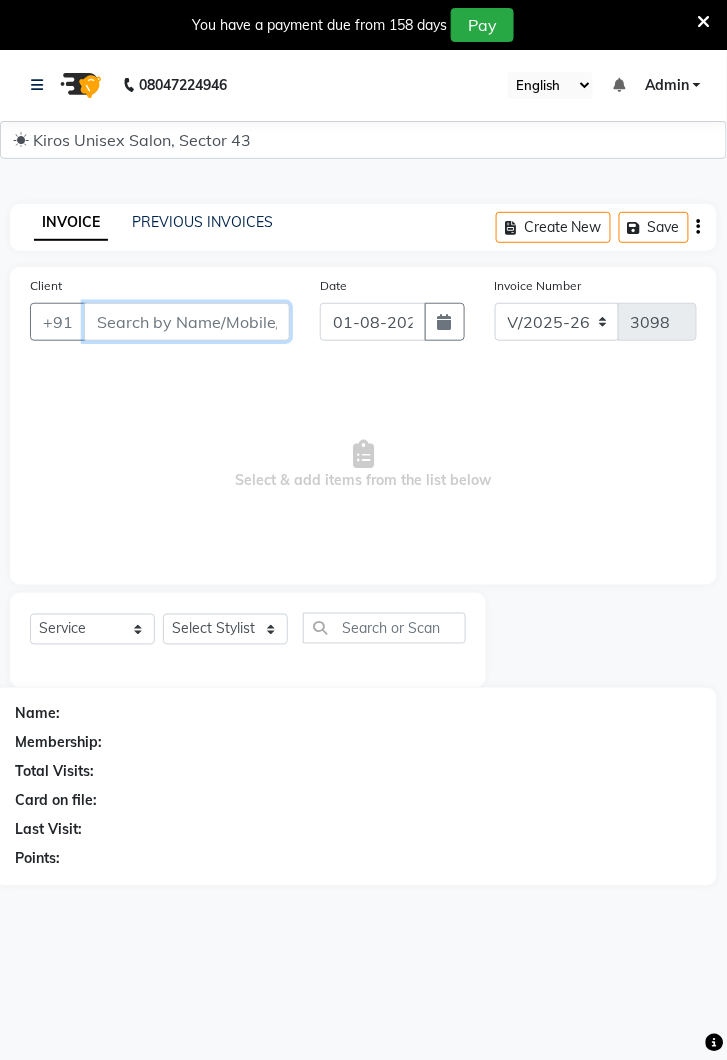 click on "Client" at bounding box center (187, 322) 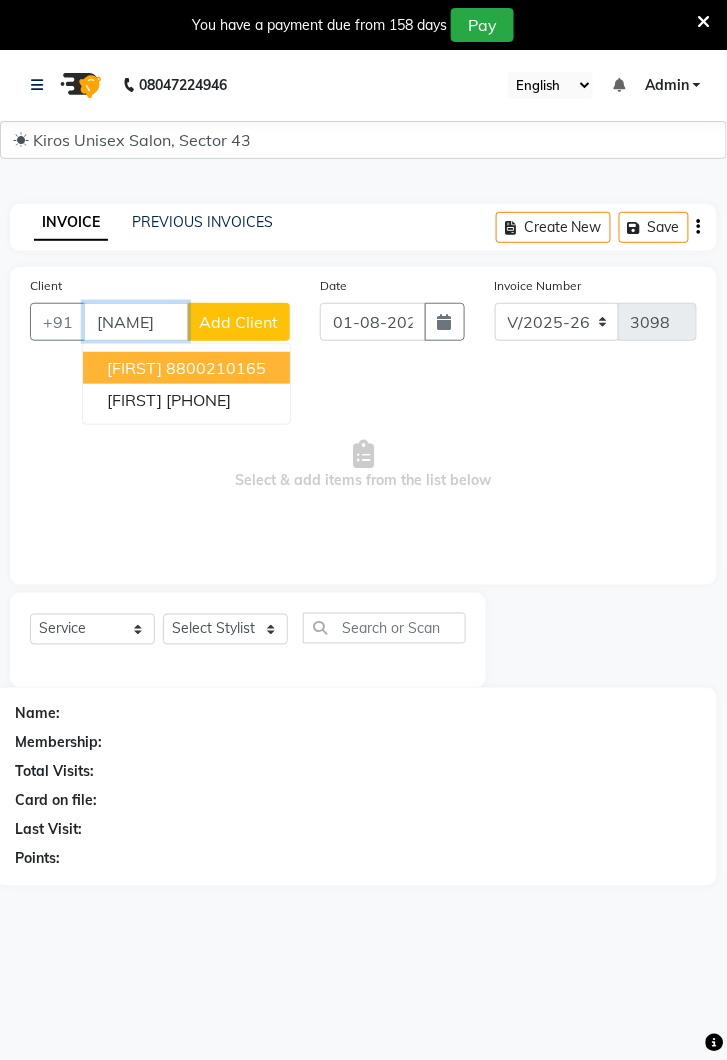 click on "[FIRST]  [PHONE]" at bounding box center [186, 368] 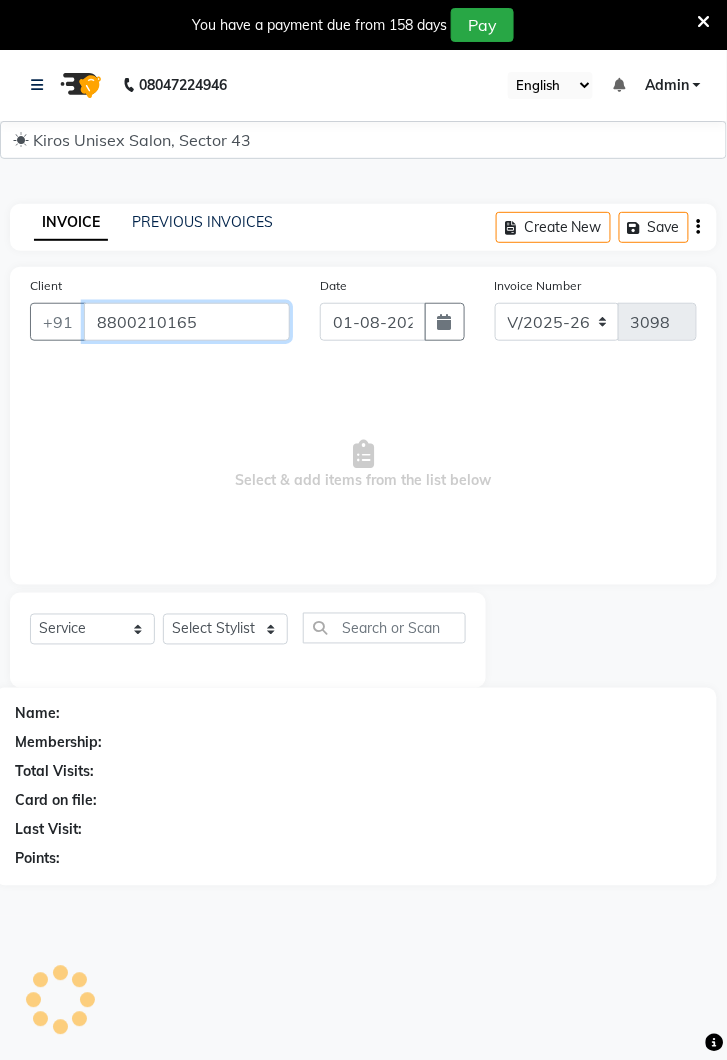 type on "8800210165" 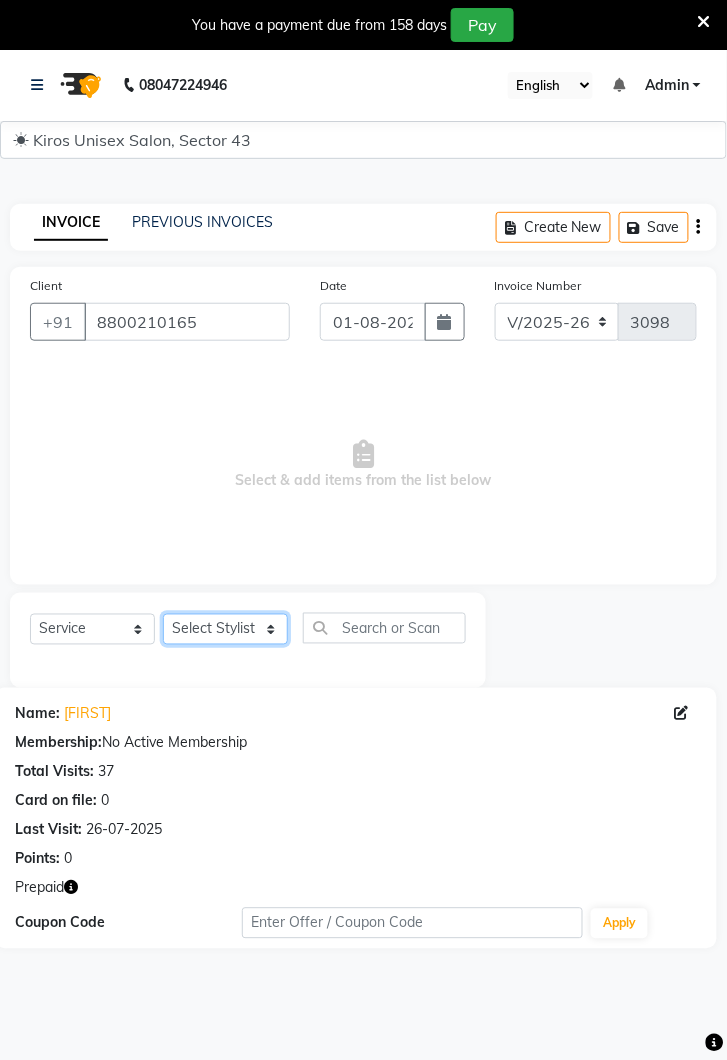 click on "Select Stylist [FIRST] [FIRST] [FIRST] [FIRST] [FIRST] [FIRST] [FIRST] [FIRST] [FIRST] [FIRST]" 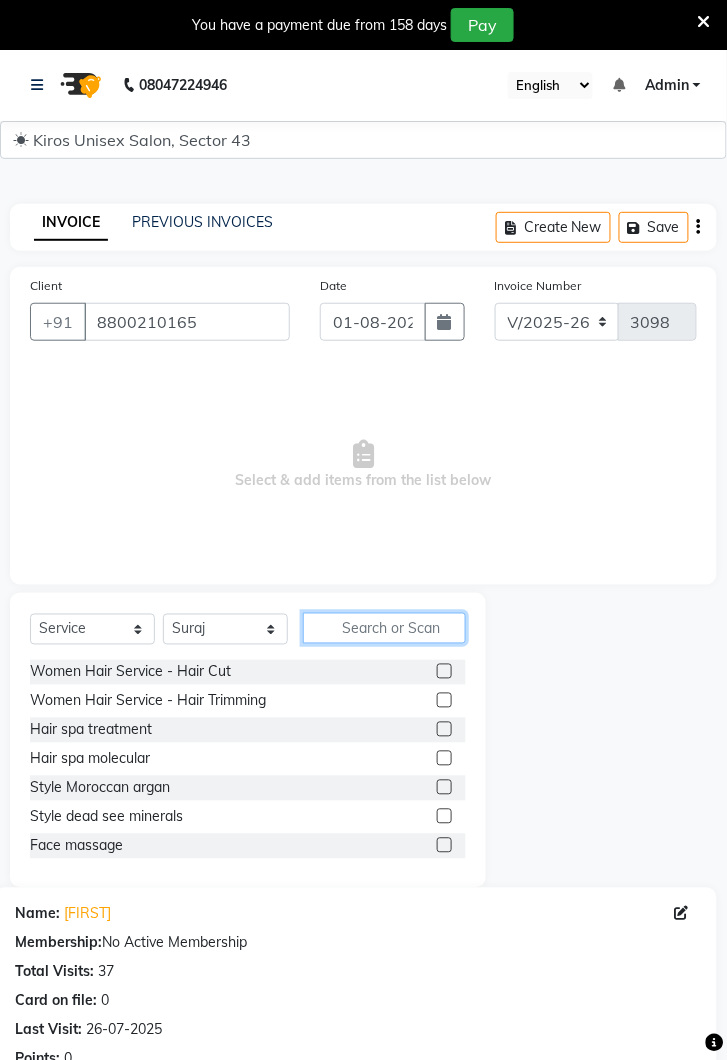 click 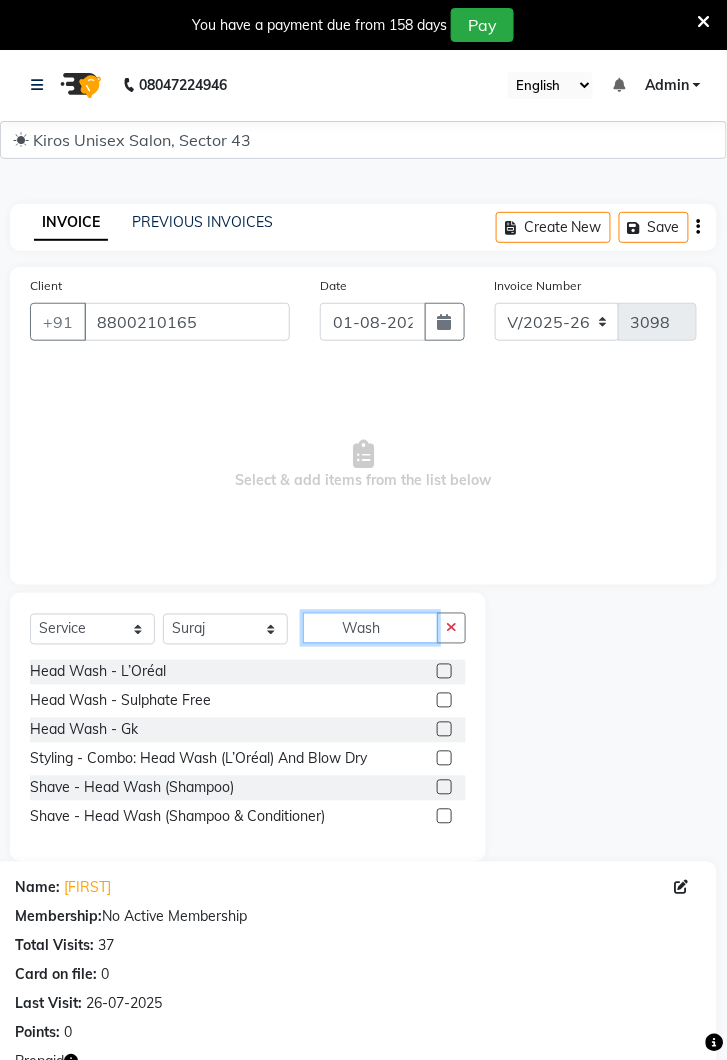 type on "Wash" 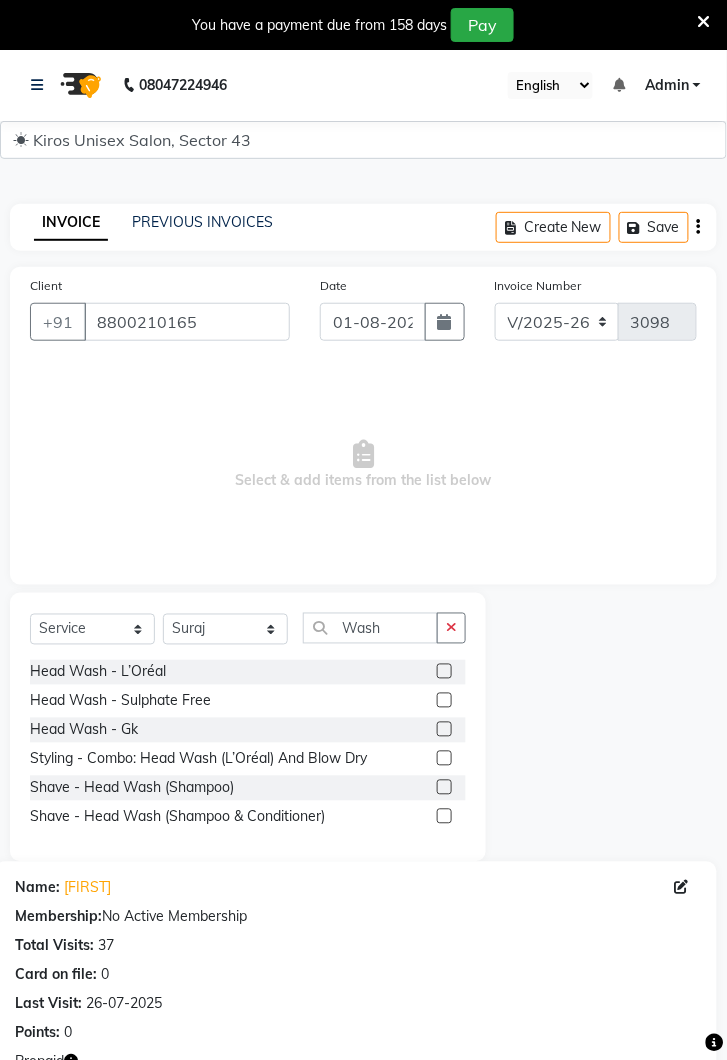 click 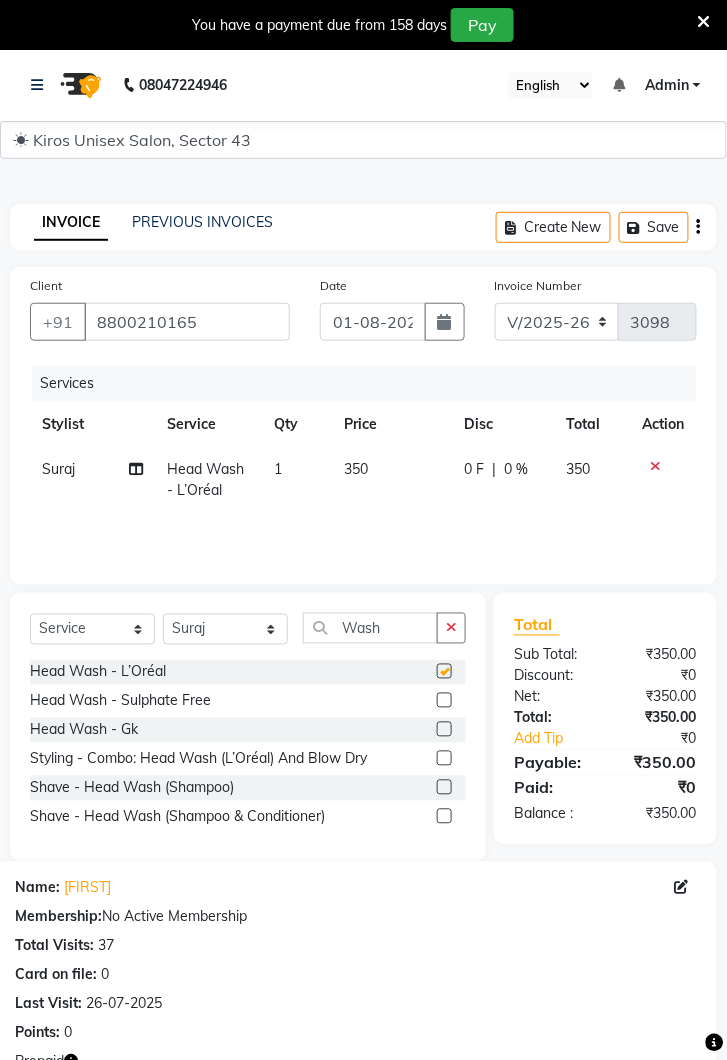 checkbox on "false" 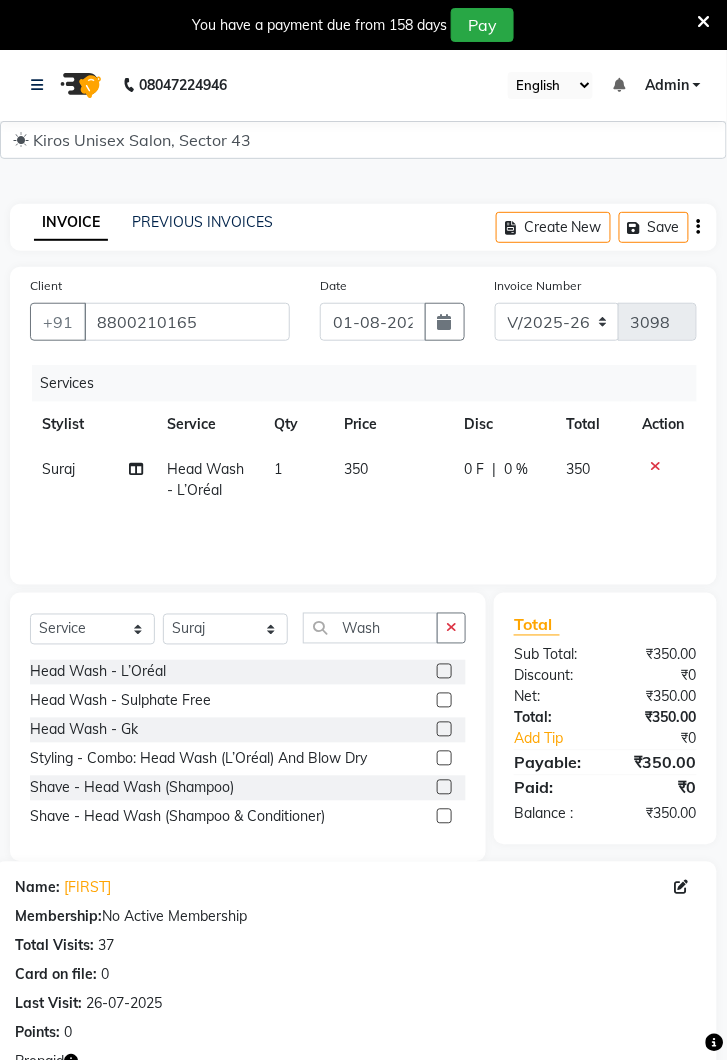 click 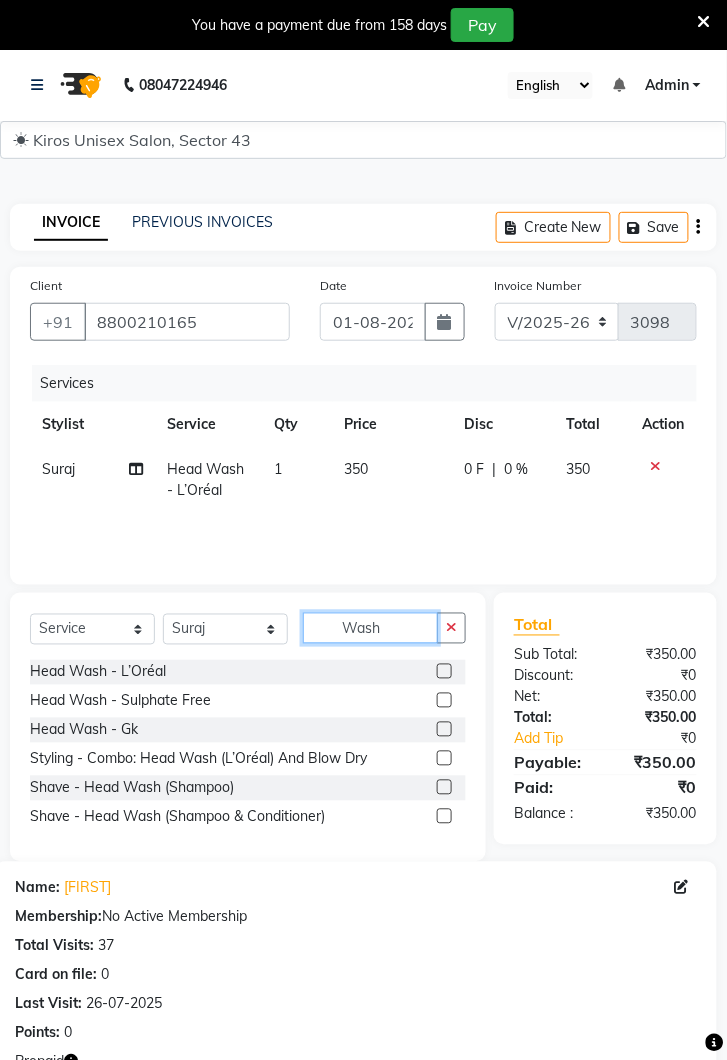 type 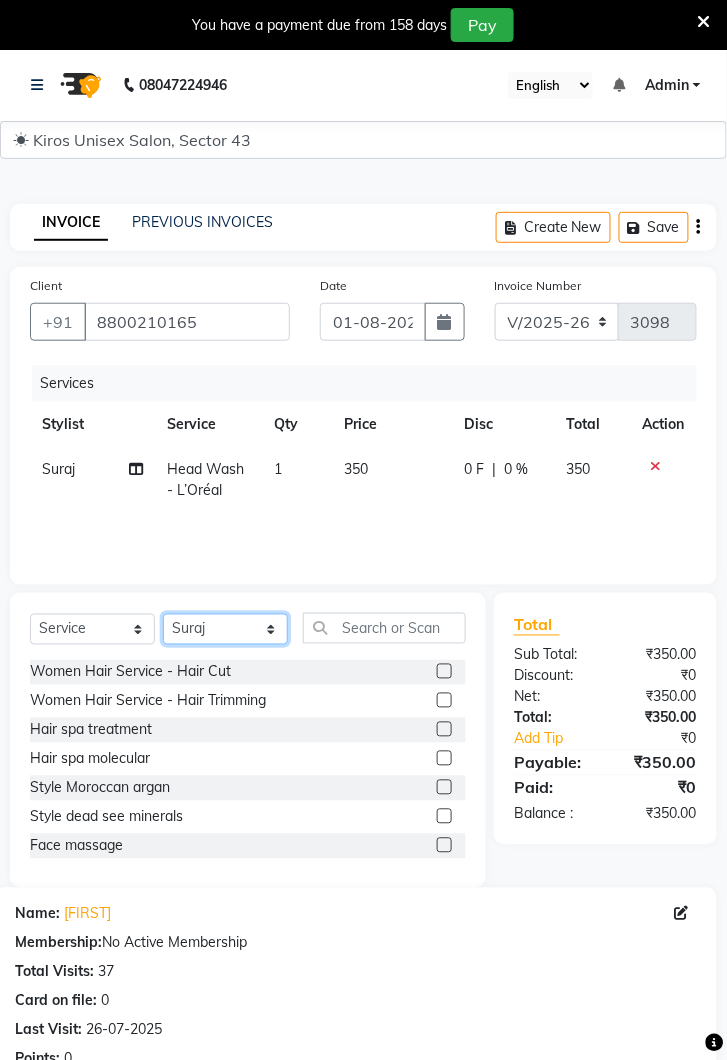 click on "Select Stylist [FIRST] [FIRST] [FIRST] [FIRST] [FIRST] [FIRST] [FIRST] [FIRST] [FIRST] [FIRST]" 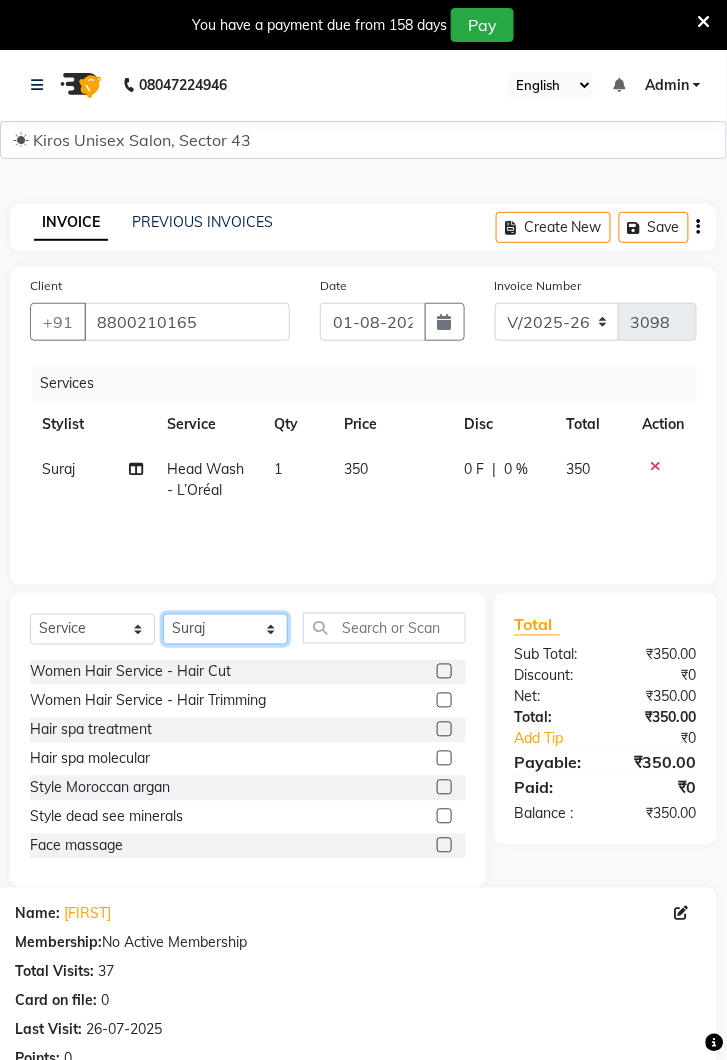 select on "67564" 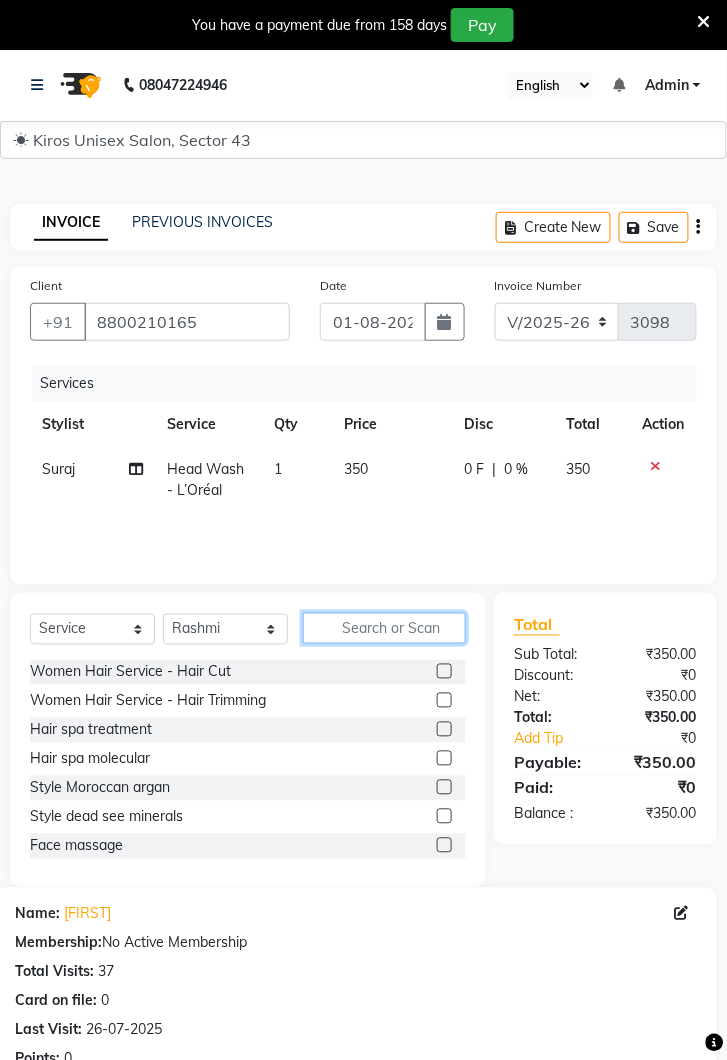 click 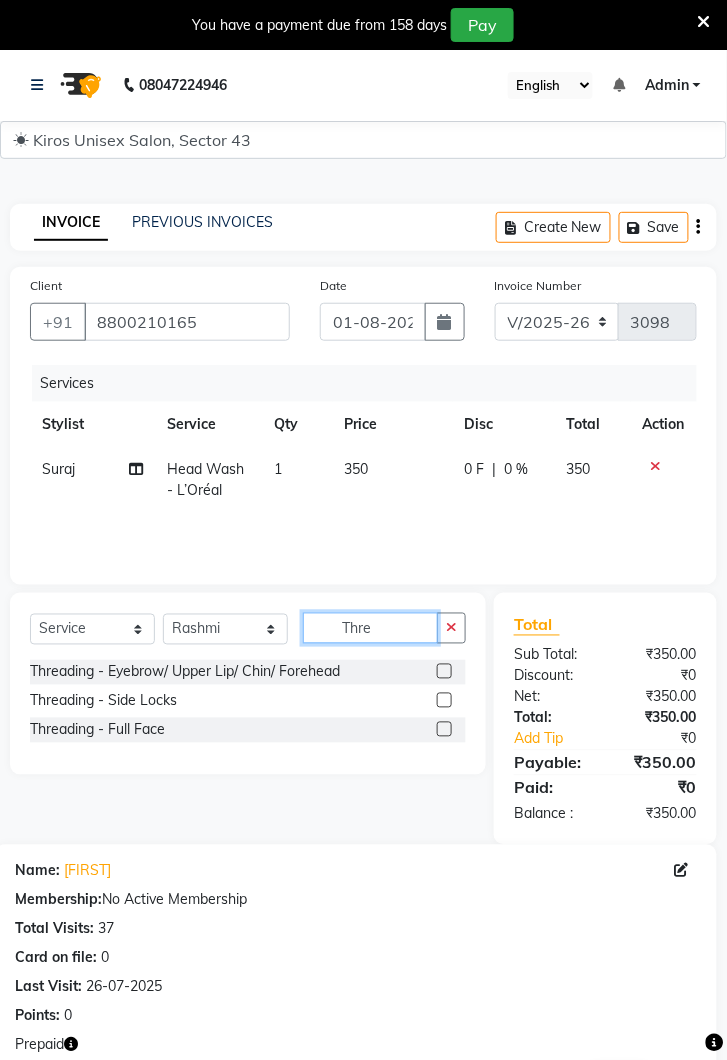 type on "Thre" 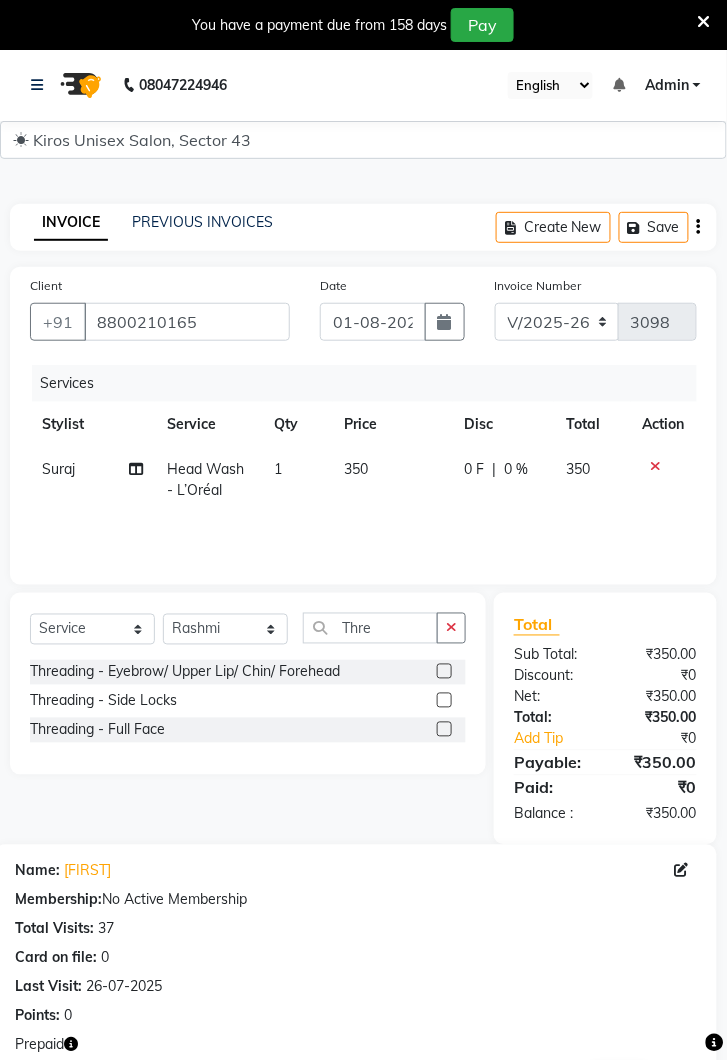 click 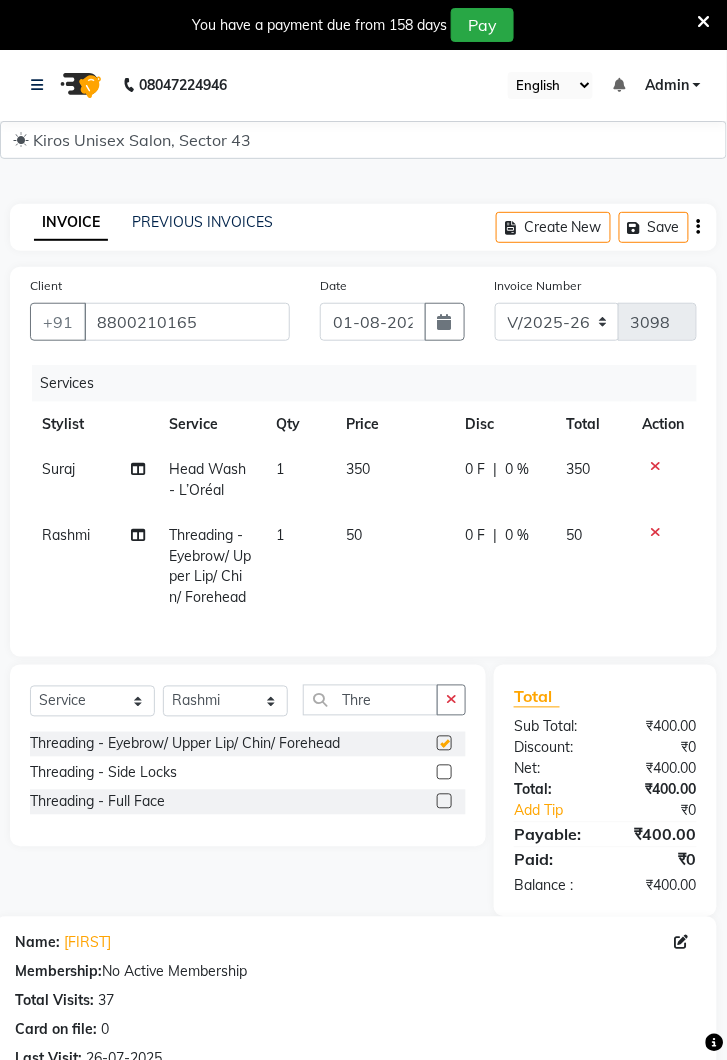 checkbox on "false" 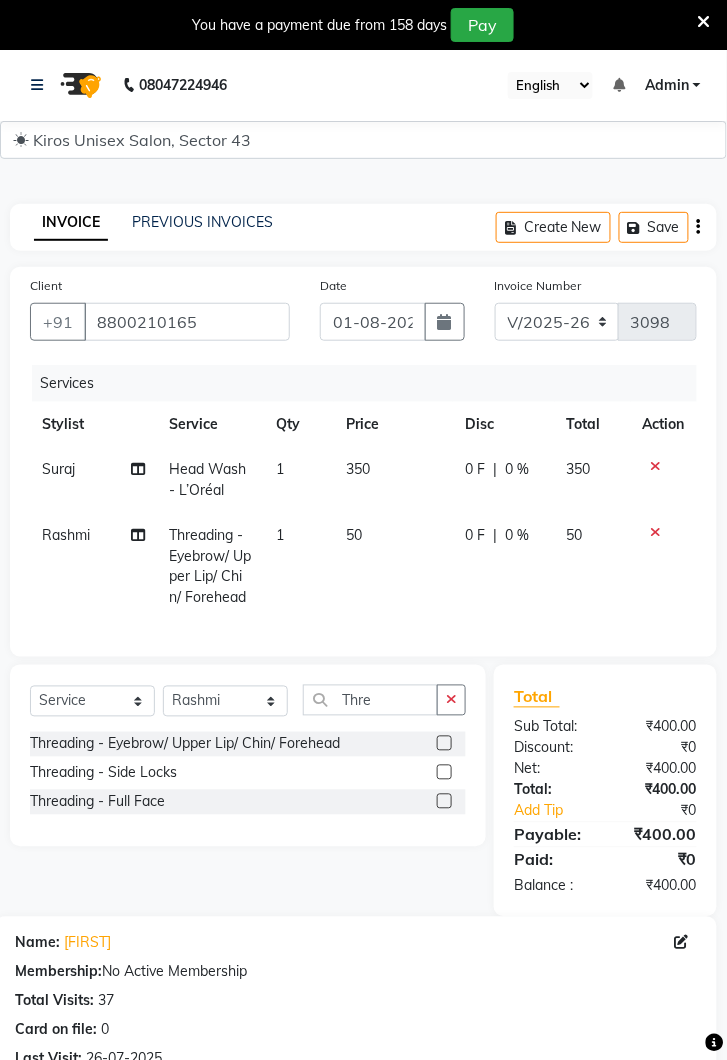 click on "50" 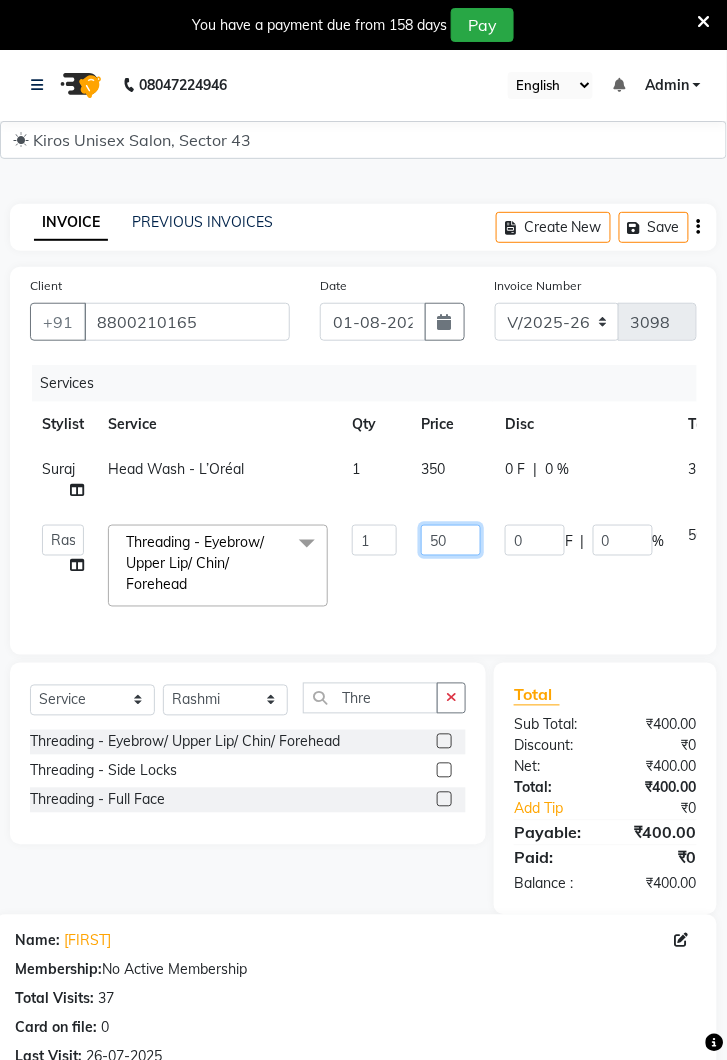 click on "50" 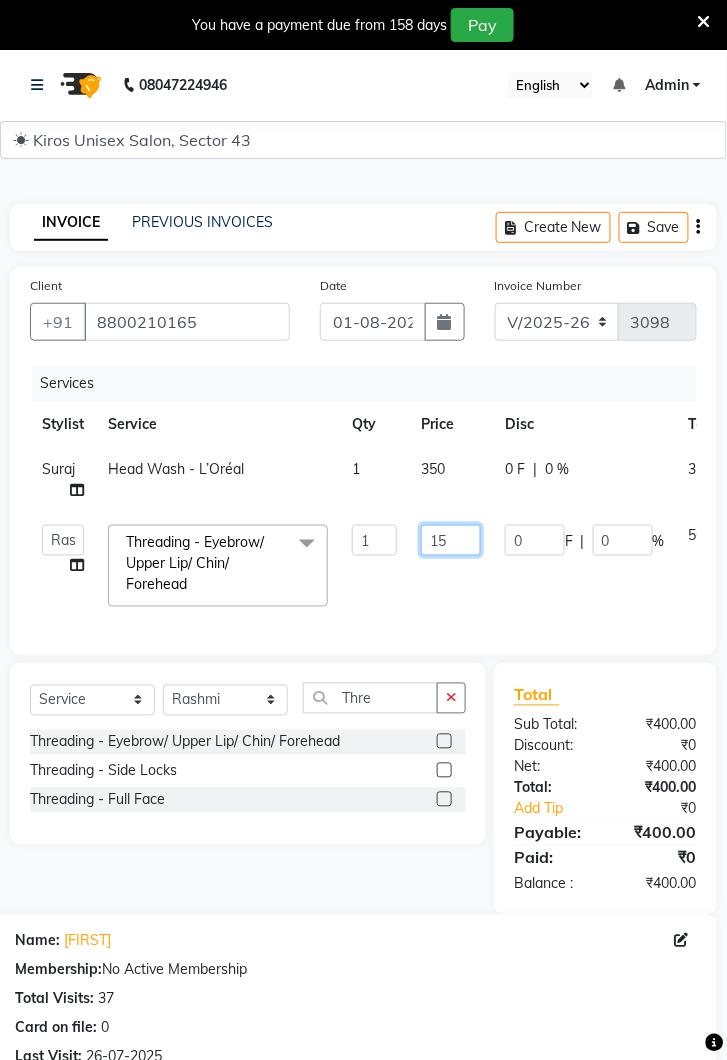 type on "150" 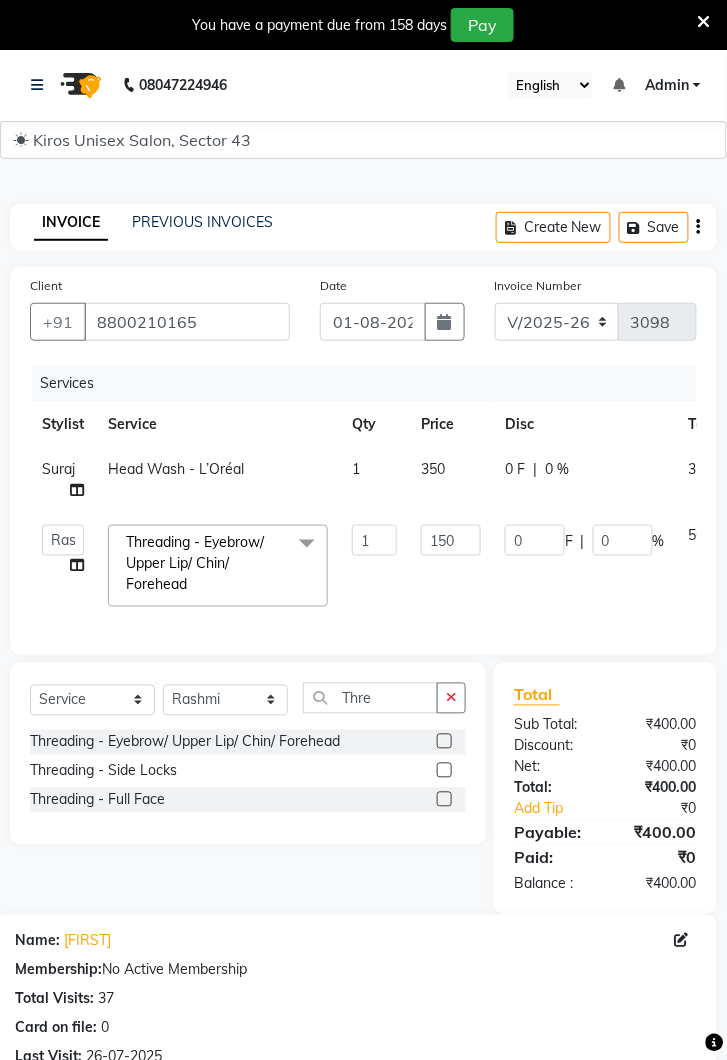 click on "0 F | 0 %" 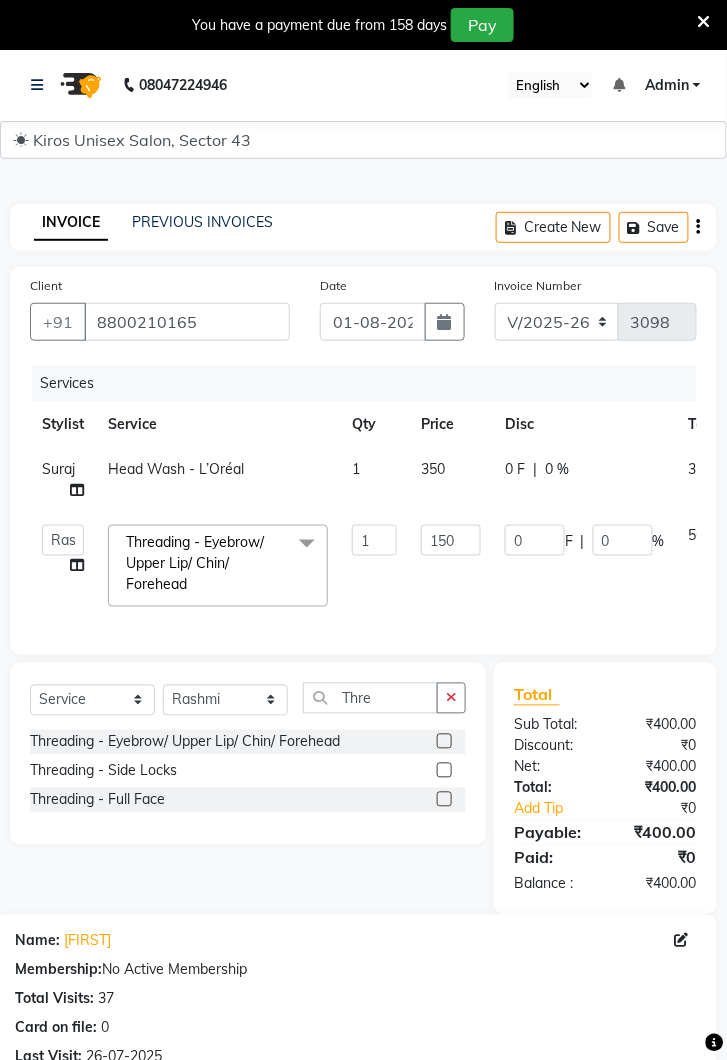 select on "67564" 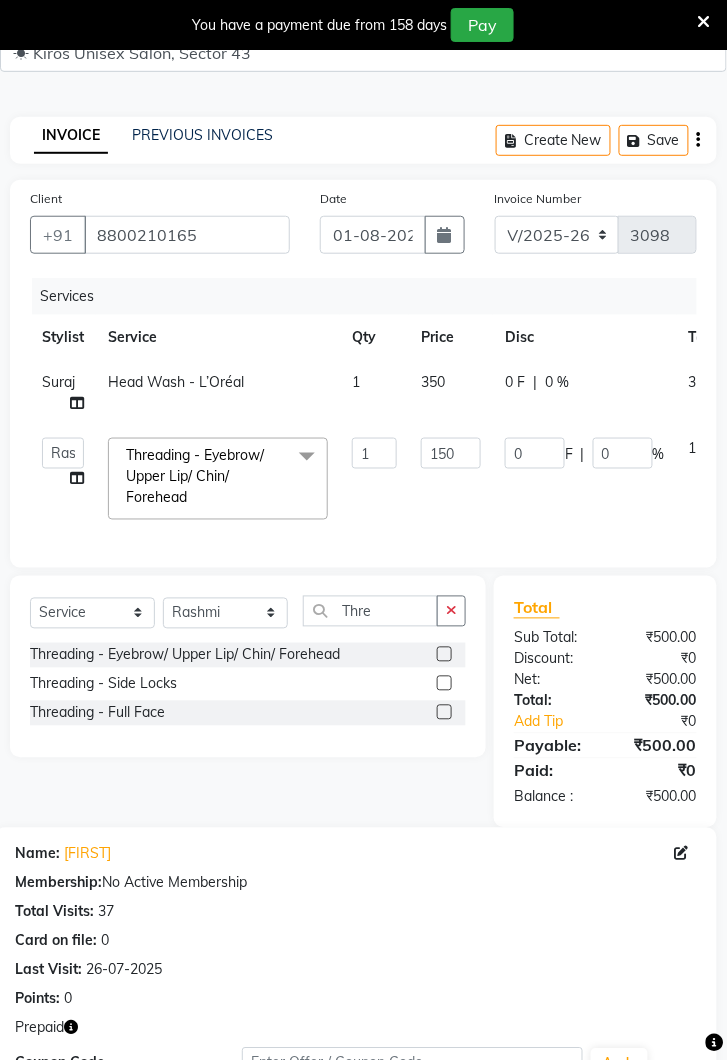 scroll, scrollTop: 332, scrollLeft: 0, axis: vertical 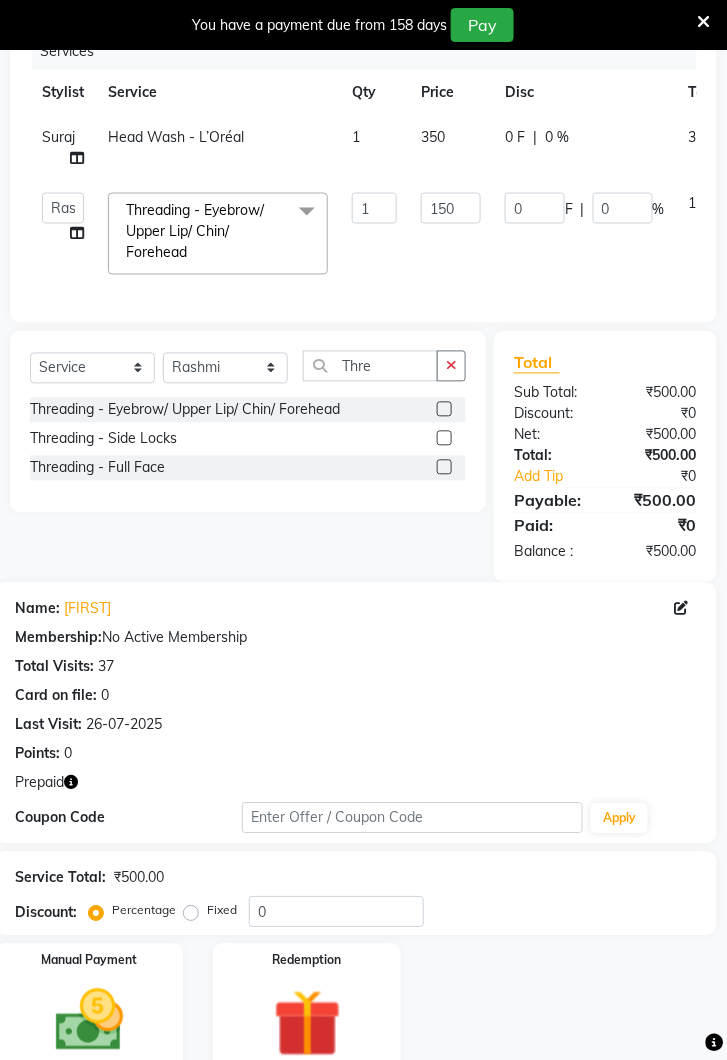 click 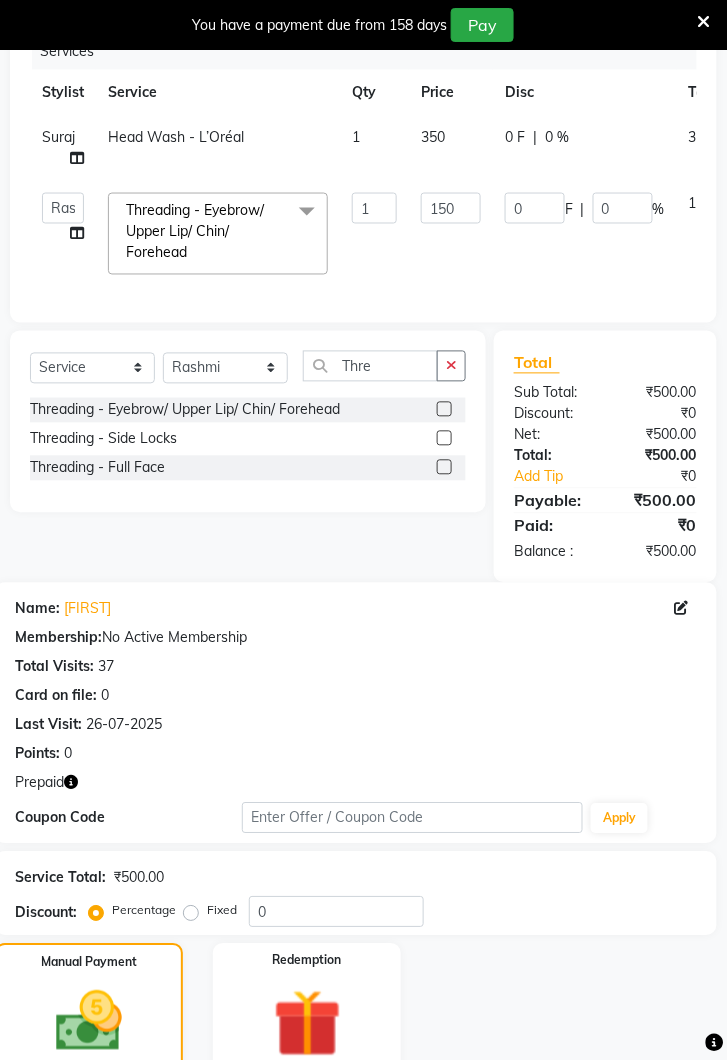 click on "UPI" 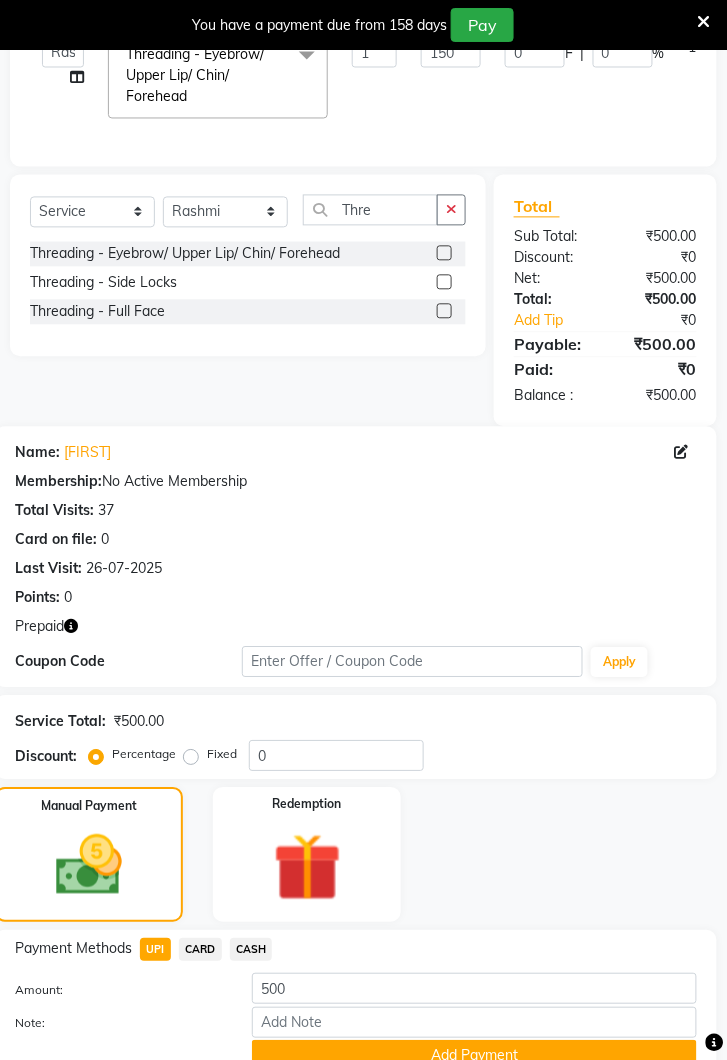 click 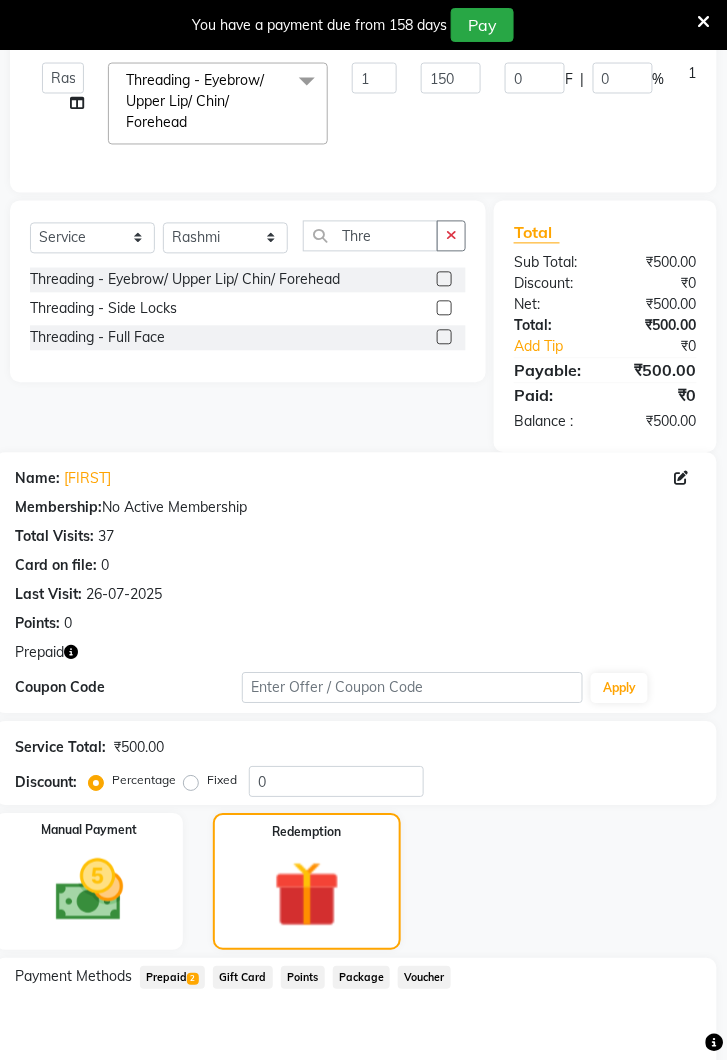 click on "2" 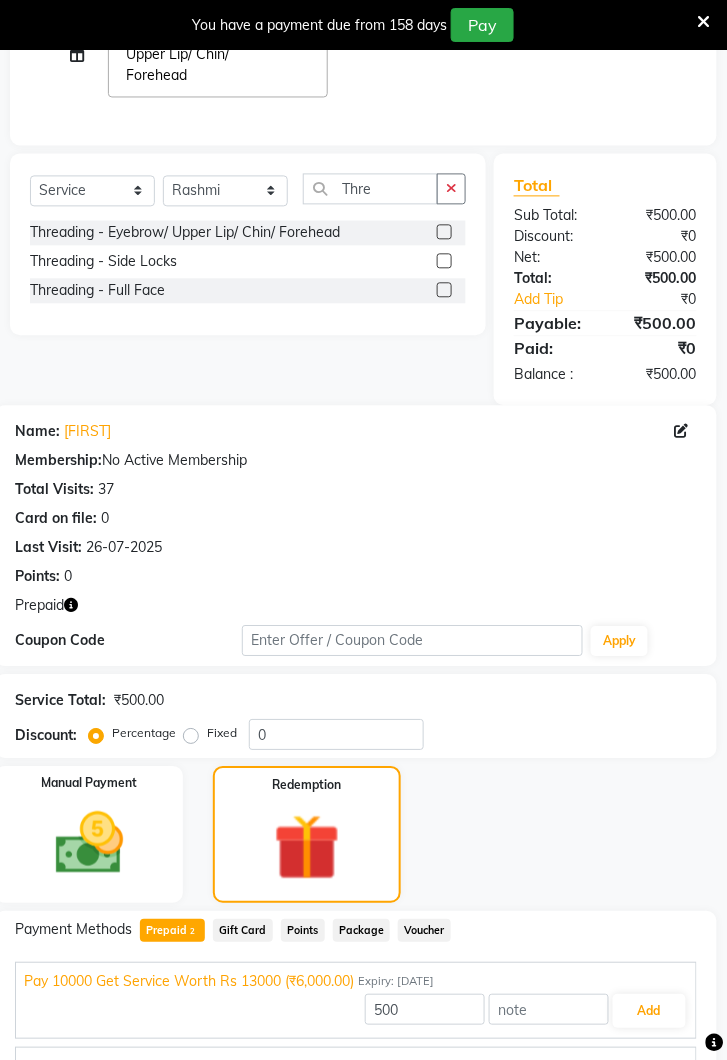 scroll, scrollTop: 523, scrollLeft: 0, axis: vertical 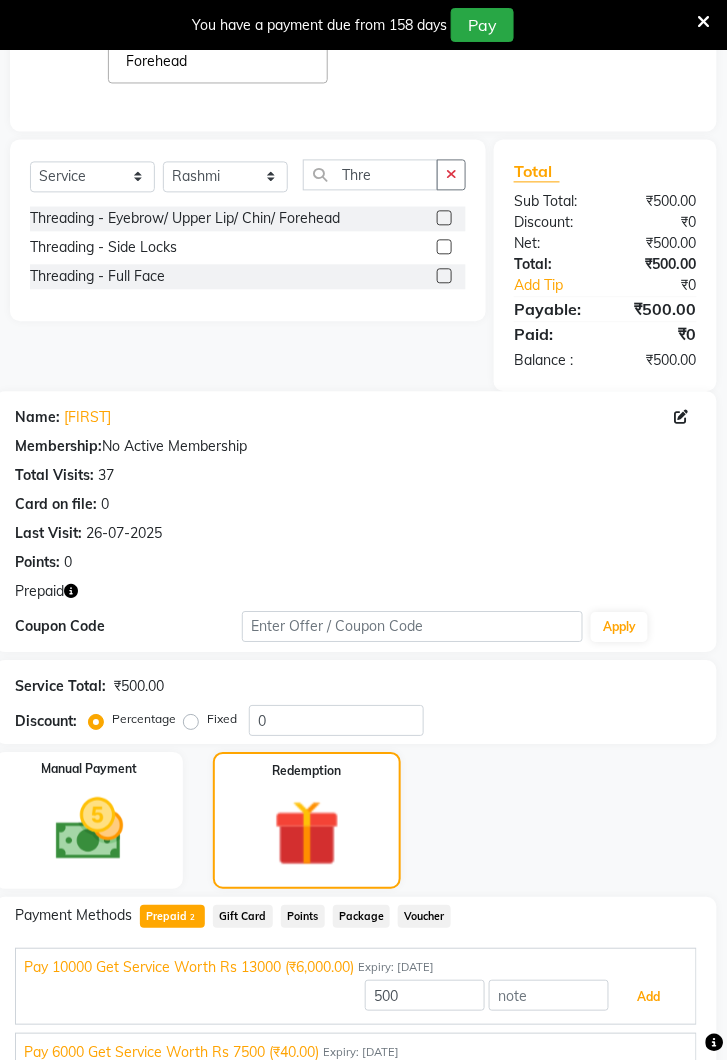 click on "Add" at bounding box center (649, 998) 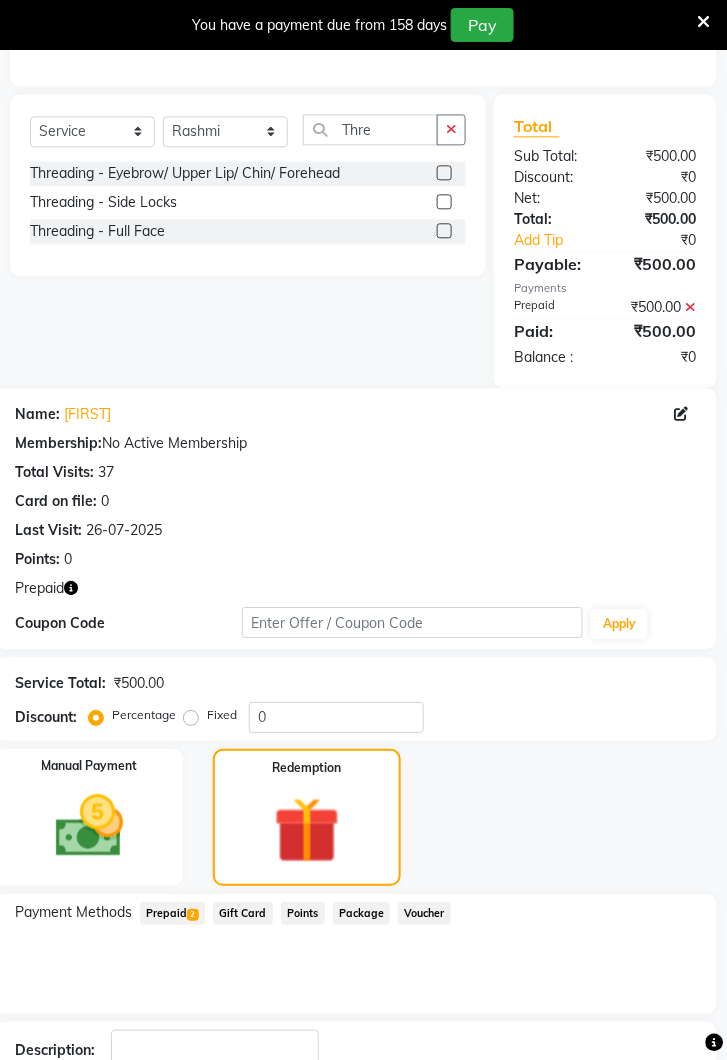 scroll, scrollTop: 616, scrollLeft: 0, axis: vertical 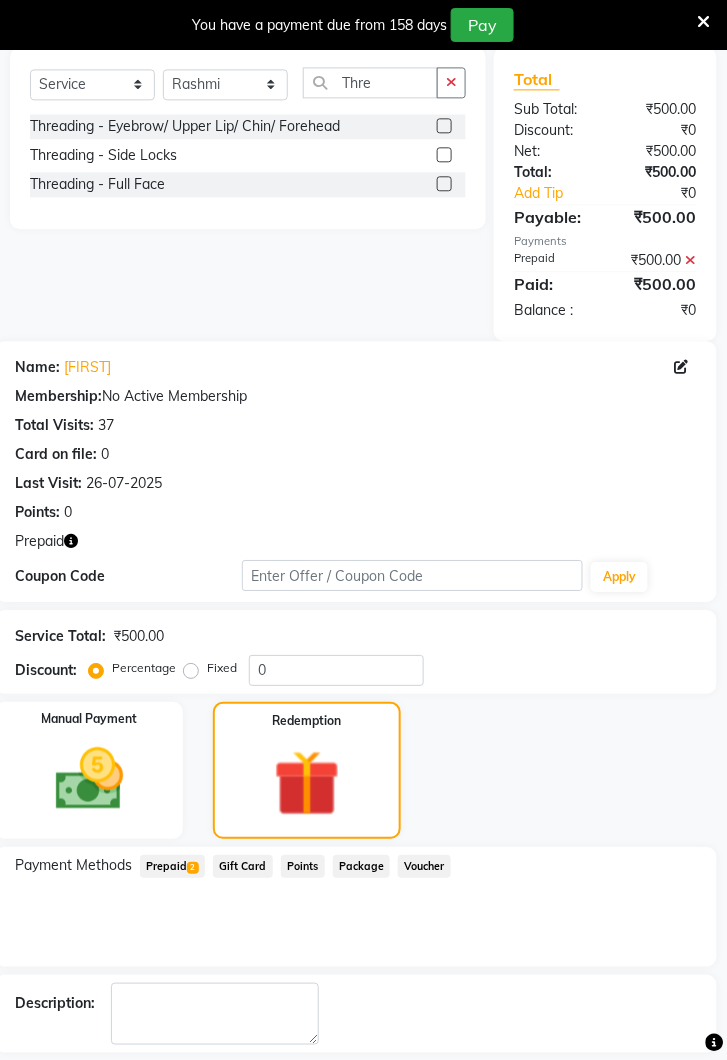click on "Checkout" 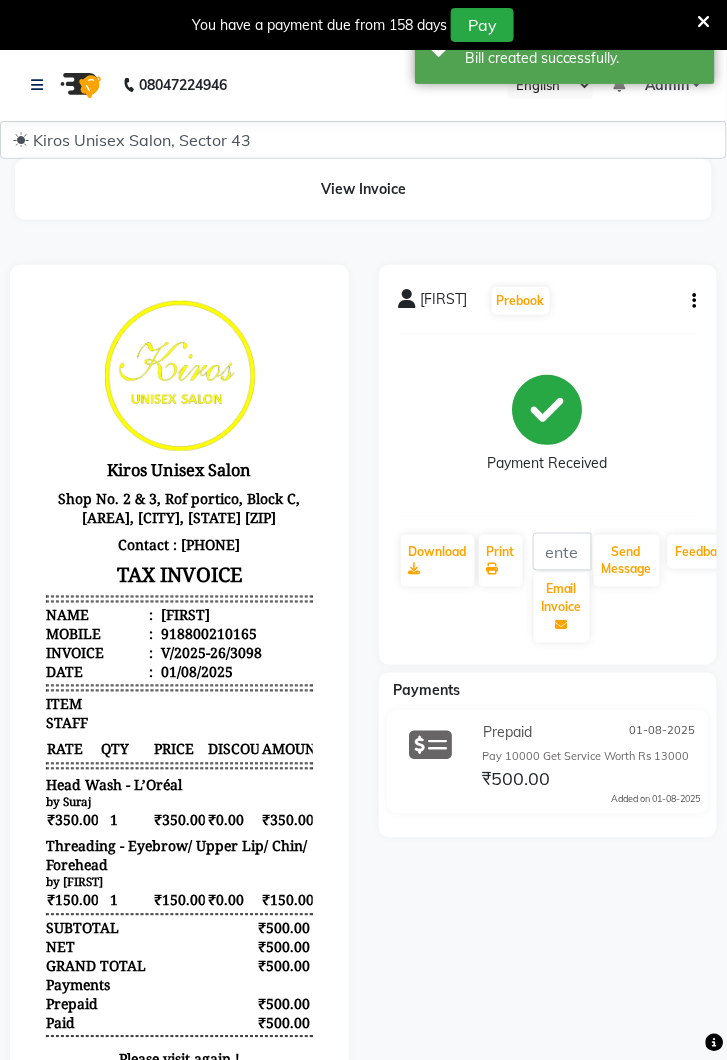 scroll, scrollTop: 0, scrollLeft: 0, axis: both 